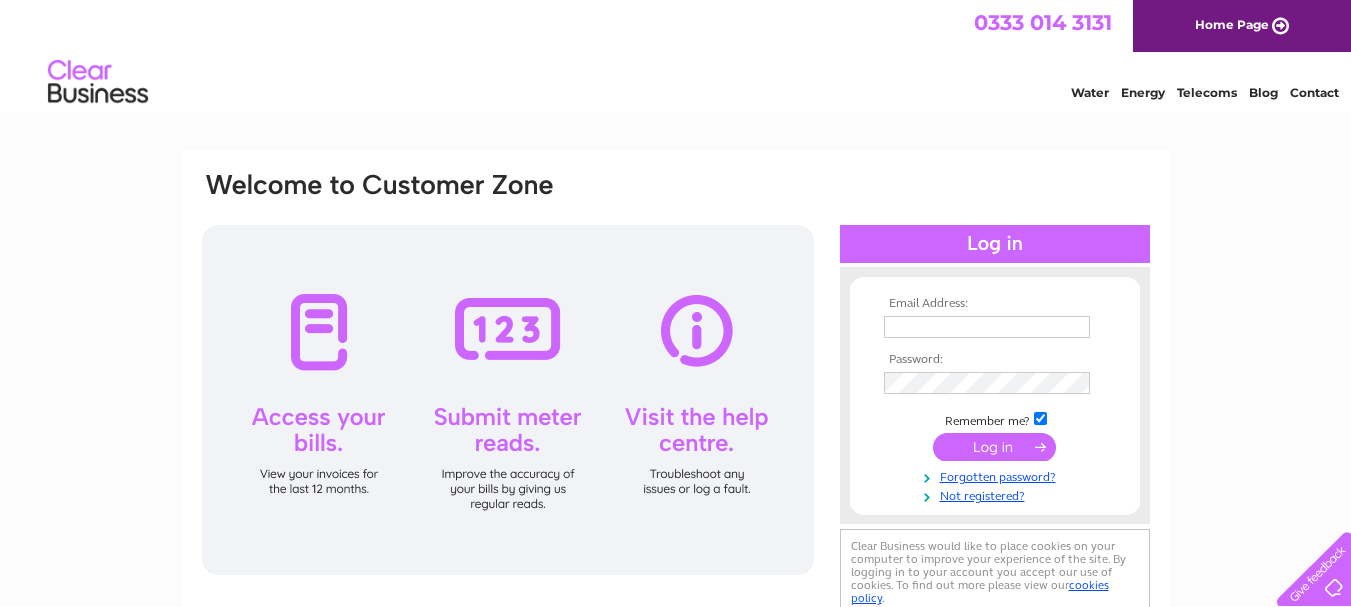 scroll, scrollTop: 0, scrollLeft: 0, axis: both 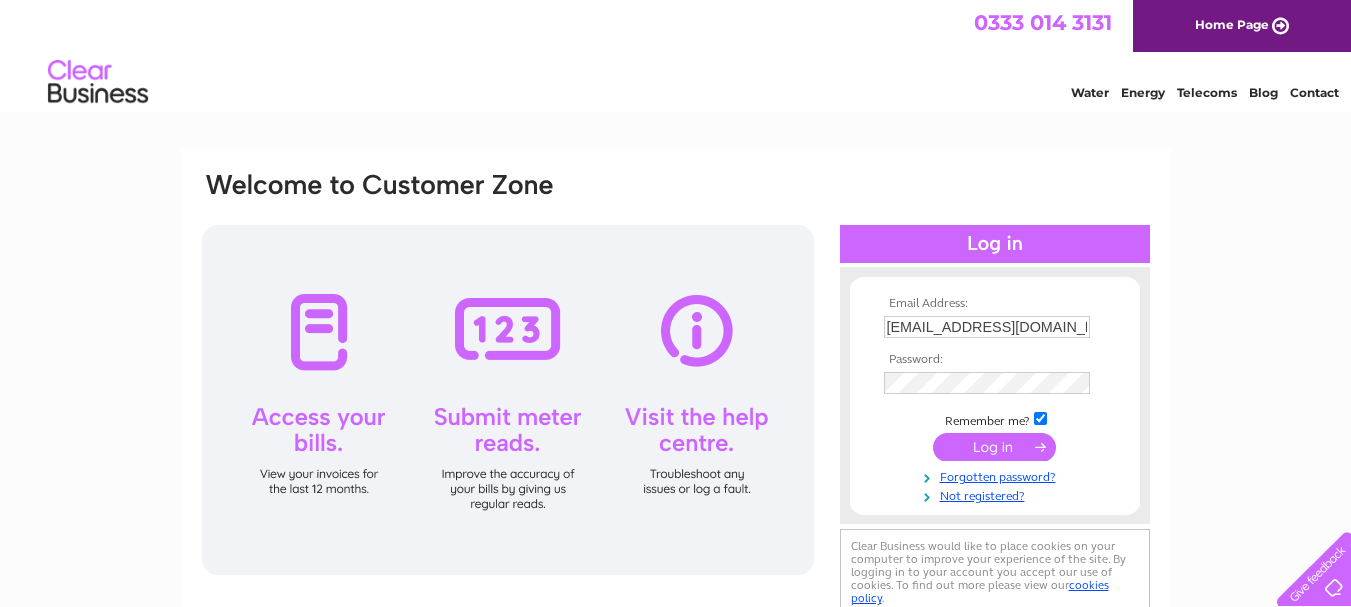 click at bounding box center (994, 447) 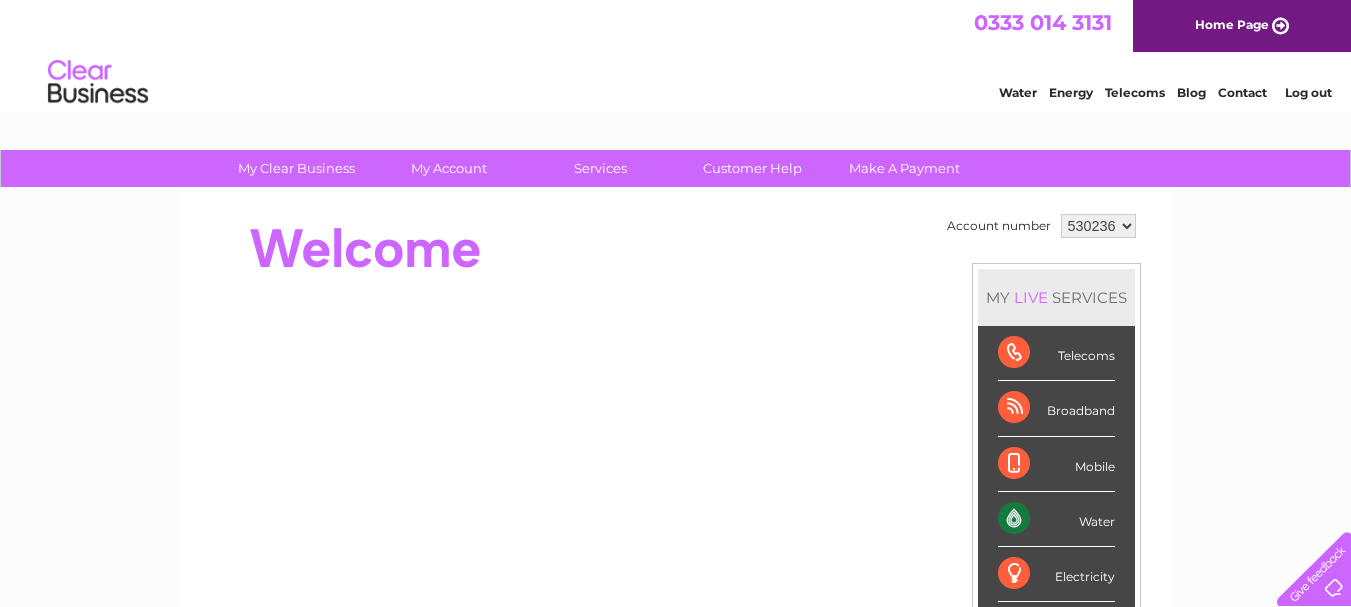 scroll, scrollTop: 0, scrollLeft: 0, axis: both 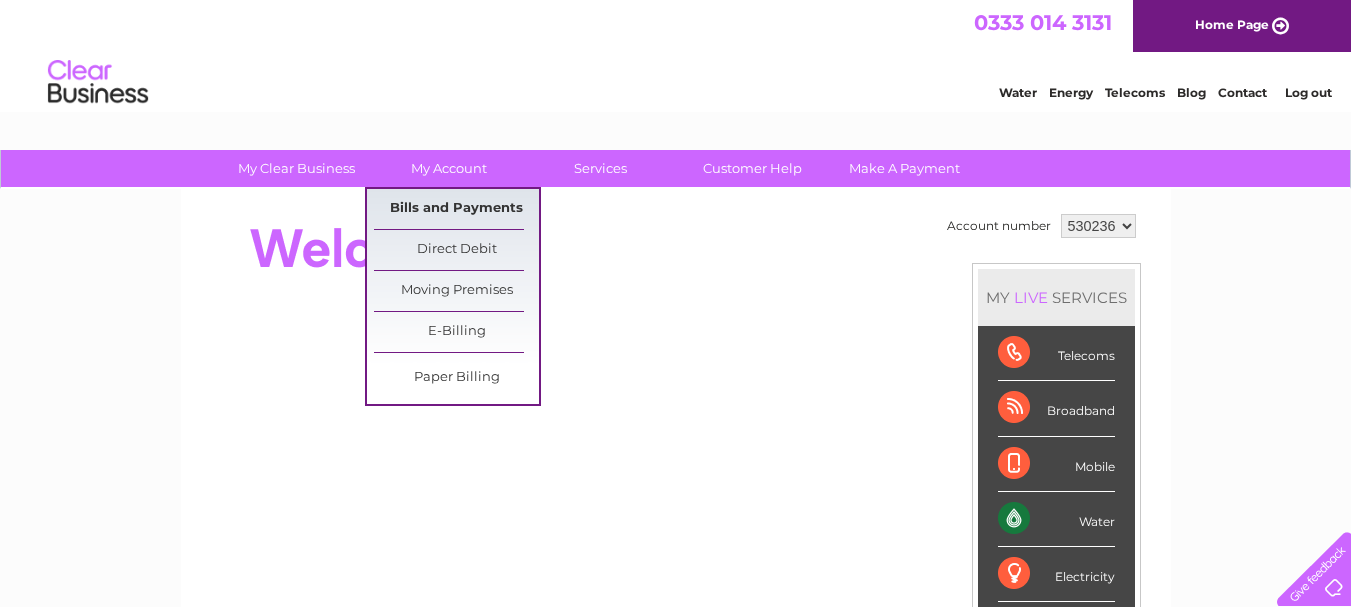 click on "Bills and Payments" at bounding box center [456, 209] 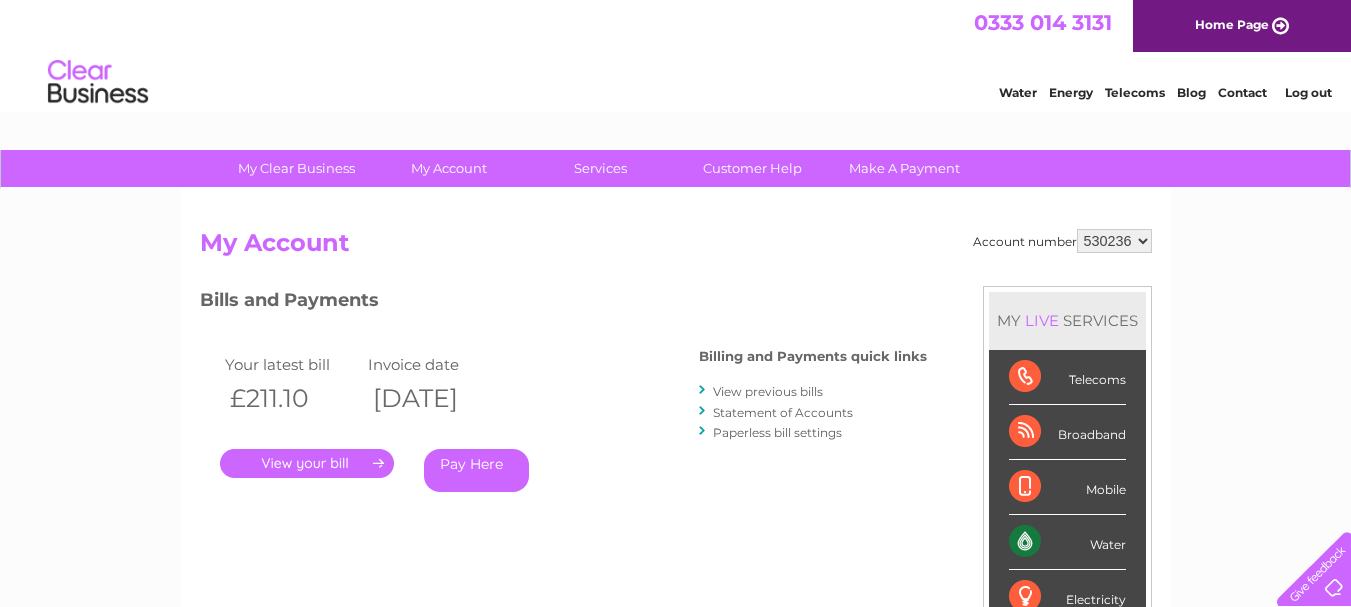 scroll, scrollTop: 0, scrollLeft: 0, axis: both 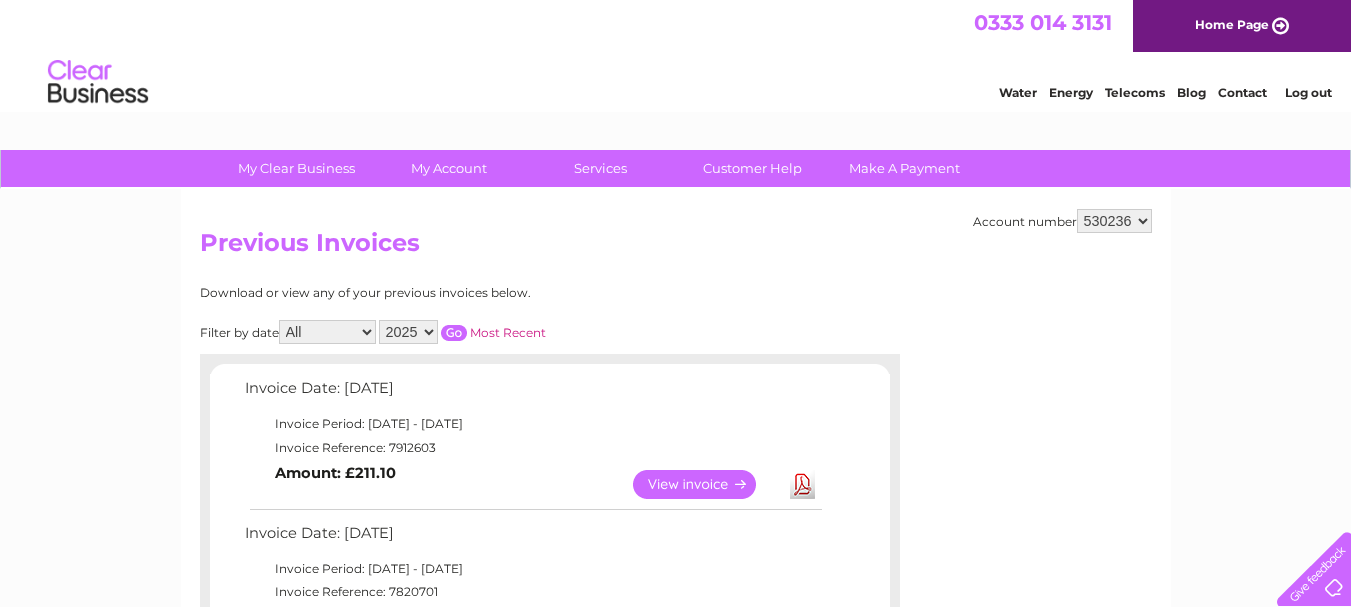 click on "2025
2024
2023
2022" at bounding box center [408, 332] 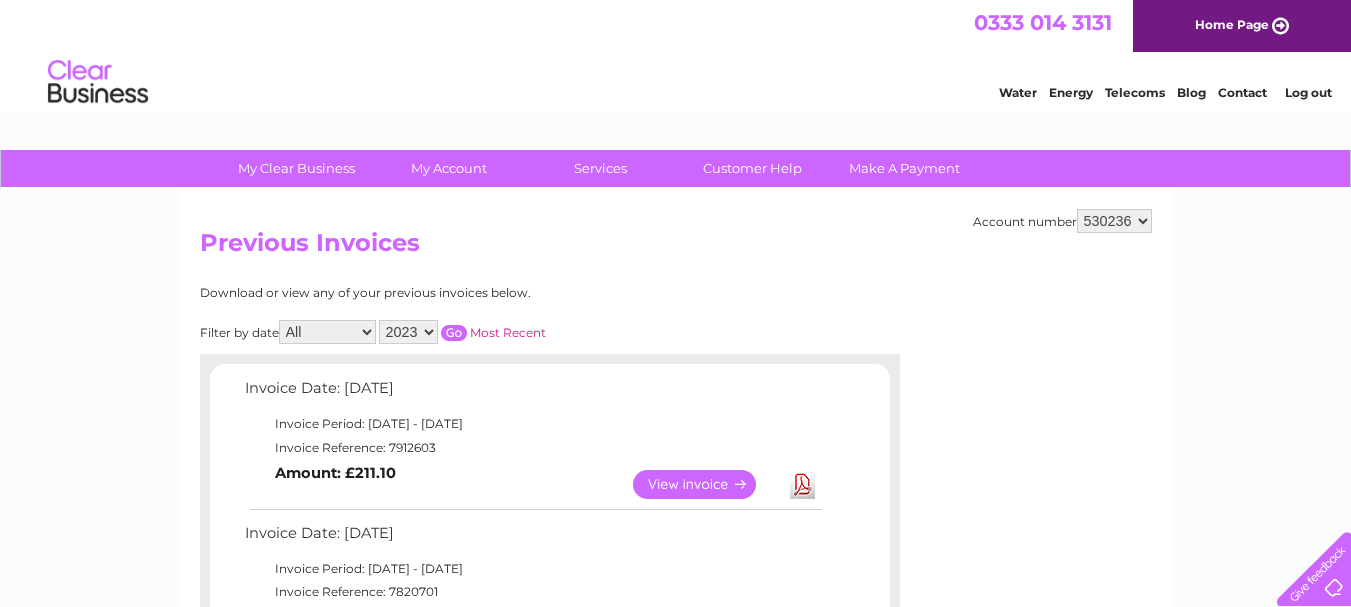 click on "2025
2024
2023
2022" at bounding box center [408, 332] 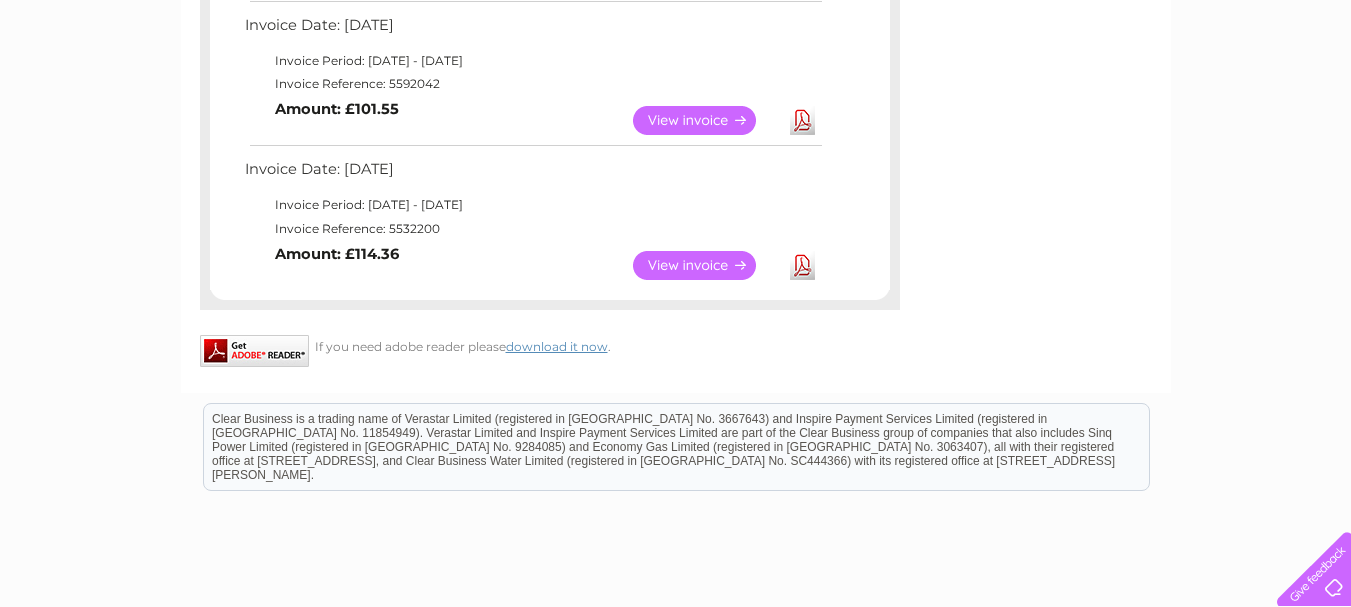 scroll, scrollTop: 1812, scrollLeft: 0, axis: vertical 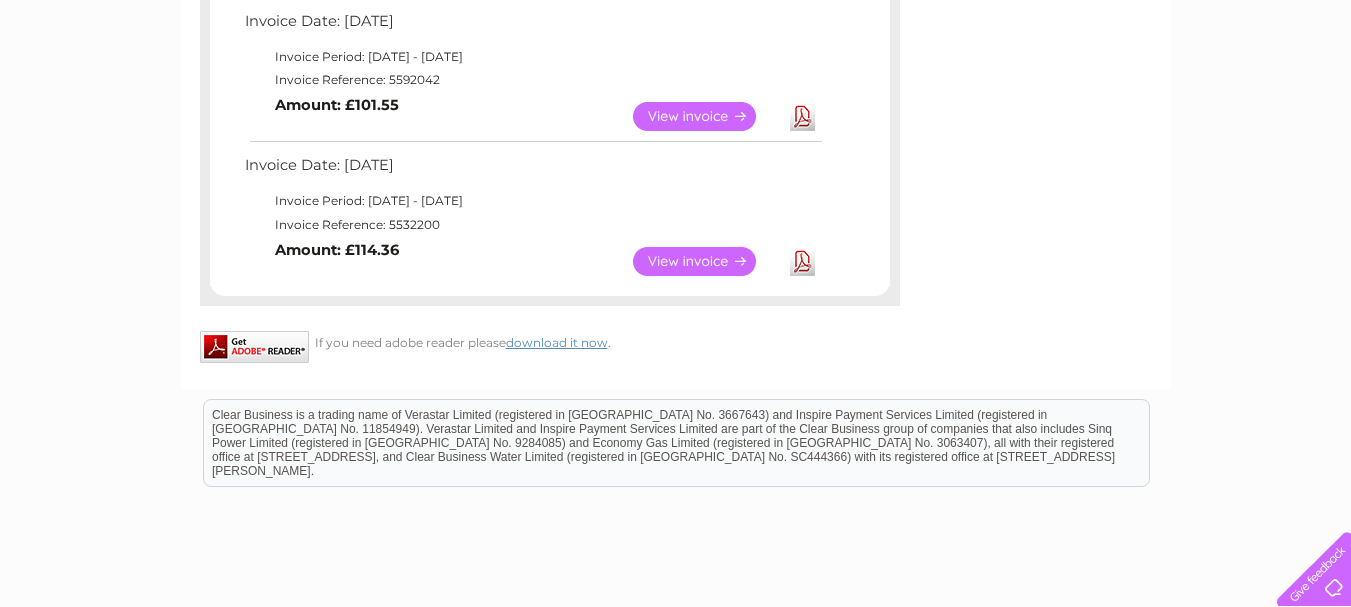 click on "View" at bounding box center [706, 261] 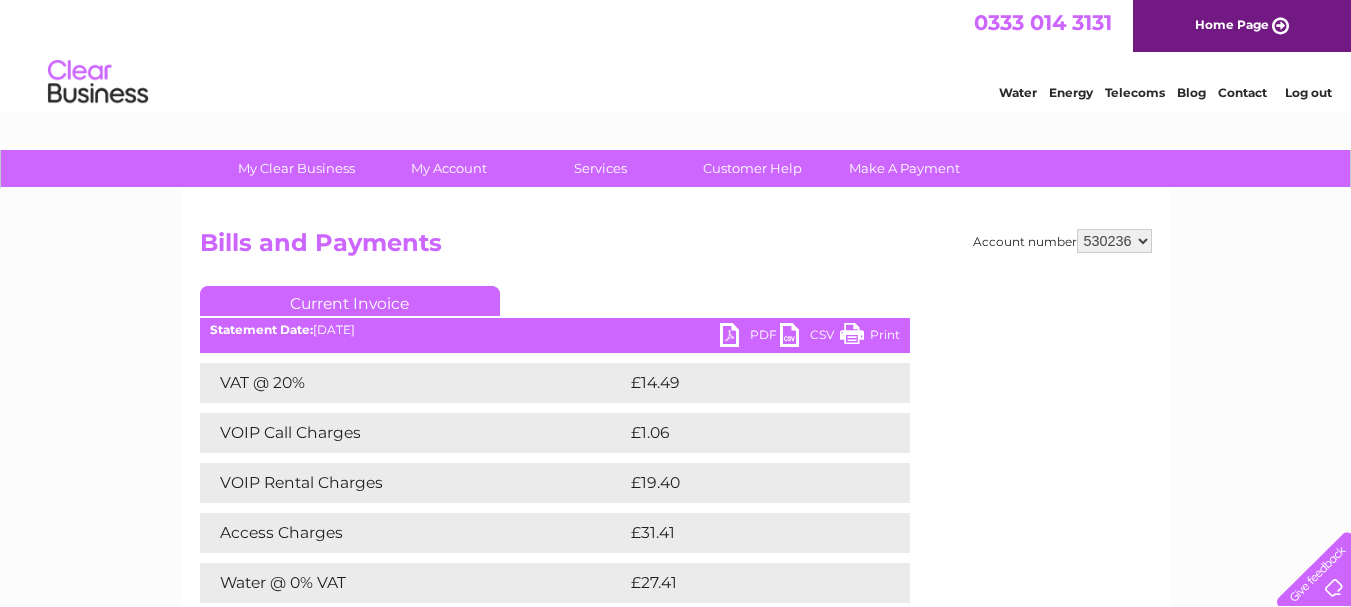 scroll, scrollTop: 0, scrollLeft: 0, axis: both 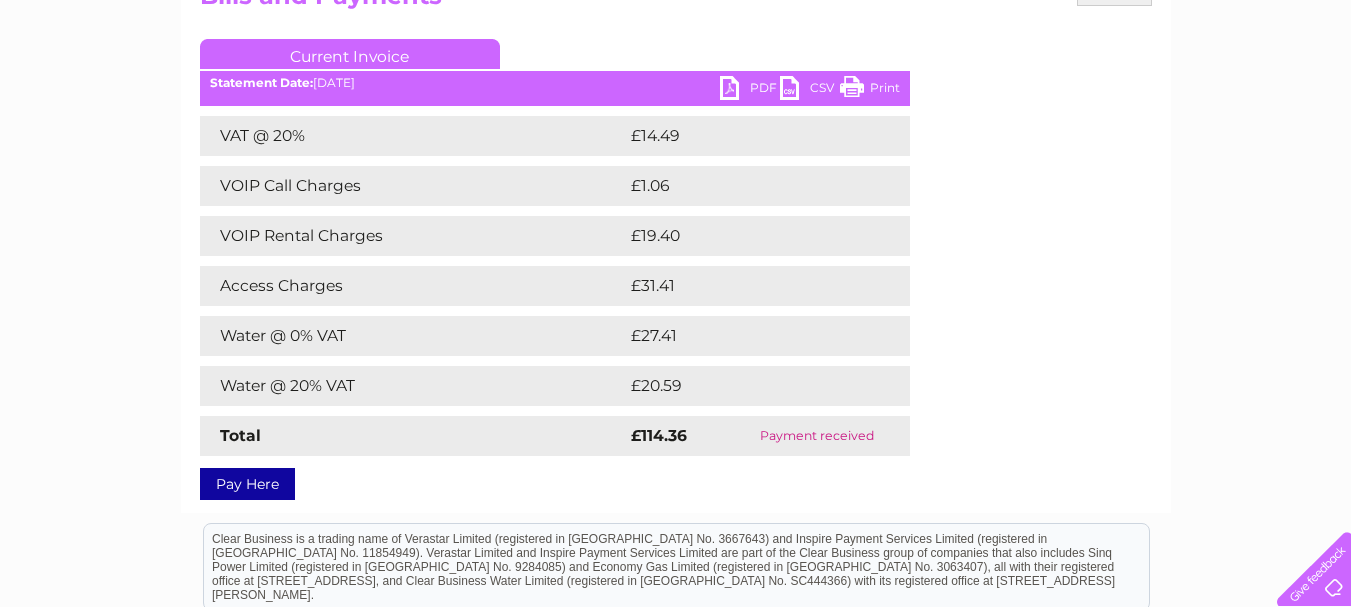 click on "PDF" at bounding box center [750, 90] 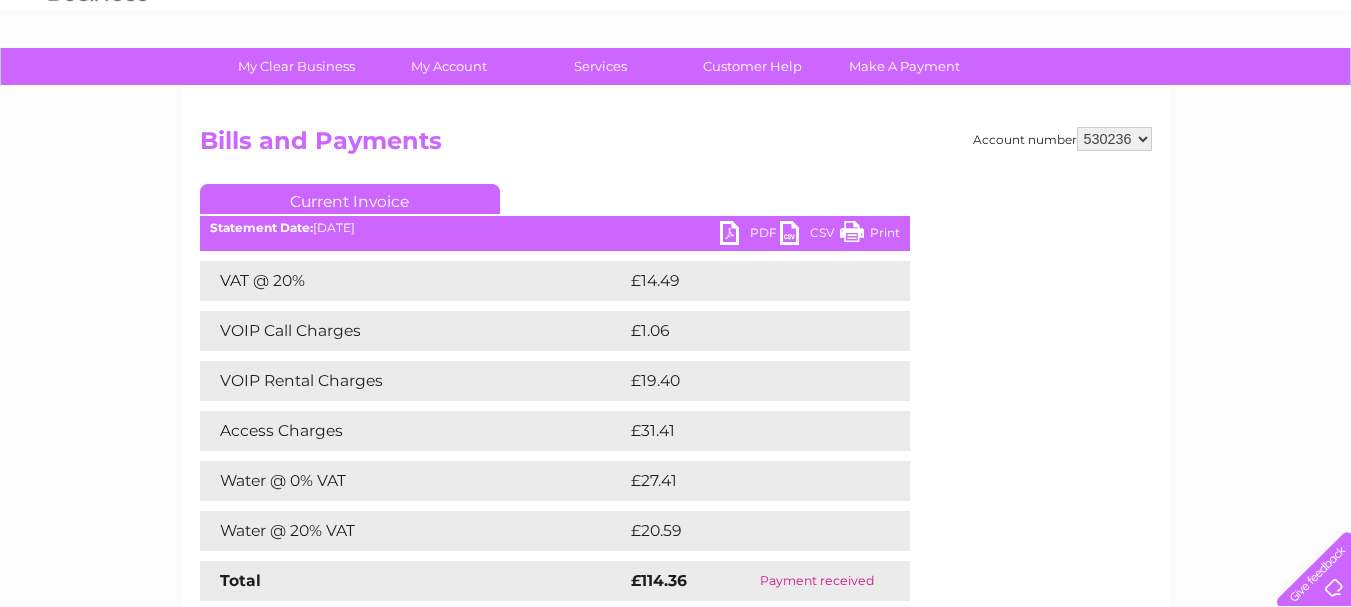 scroll, scrollTop: 78, scrollLeft: 0, axis: vertical 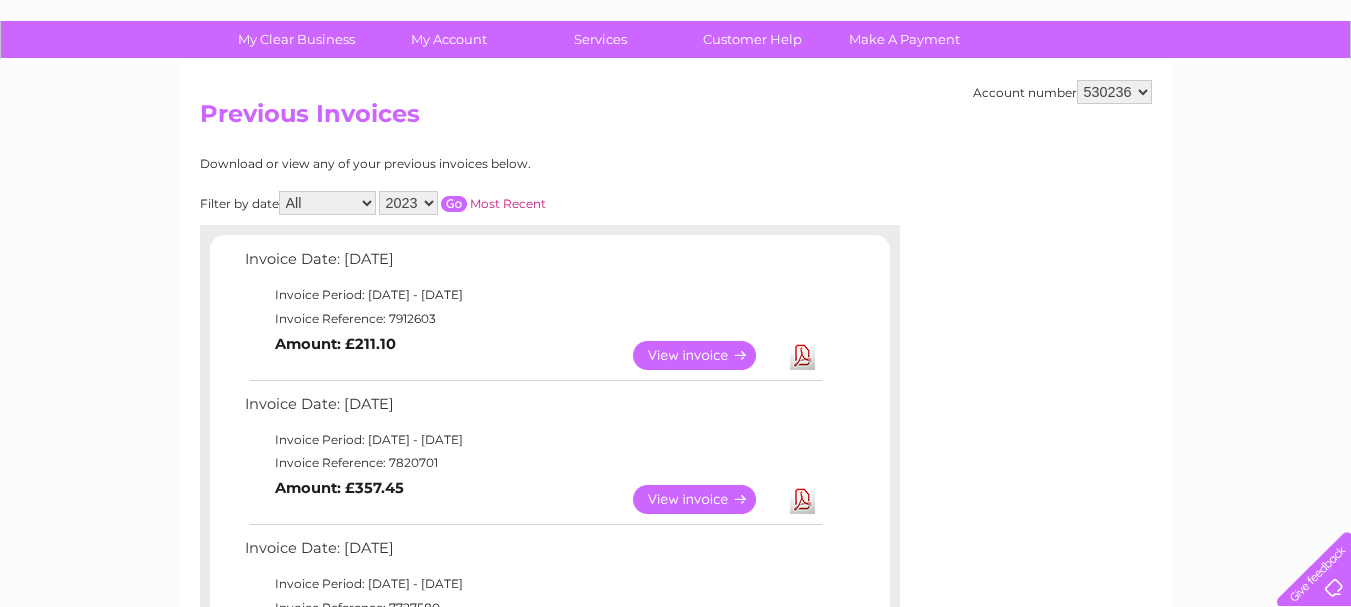 click on "2025
2024
2023
2022" at bounding box center [408, 203] 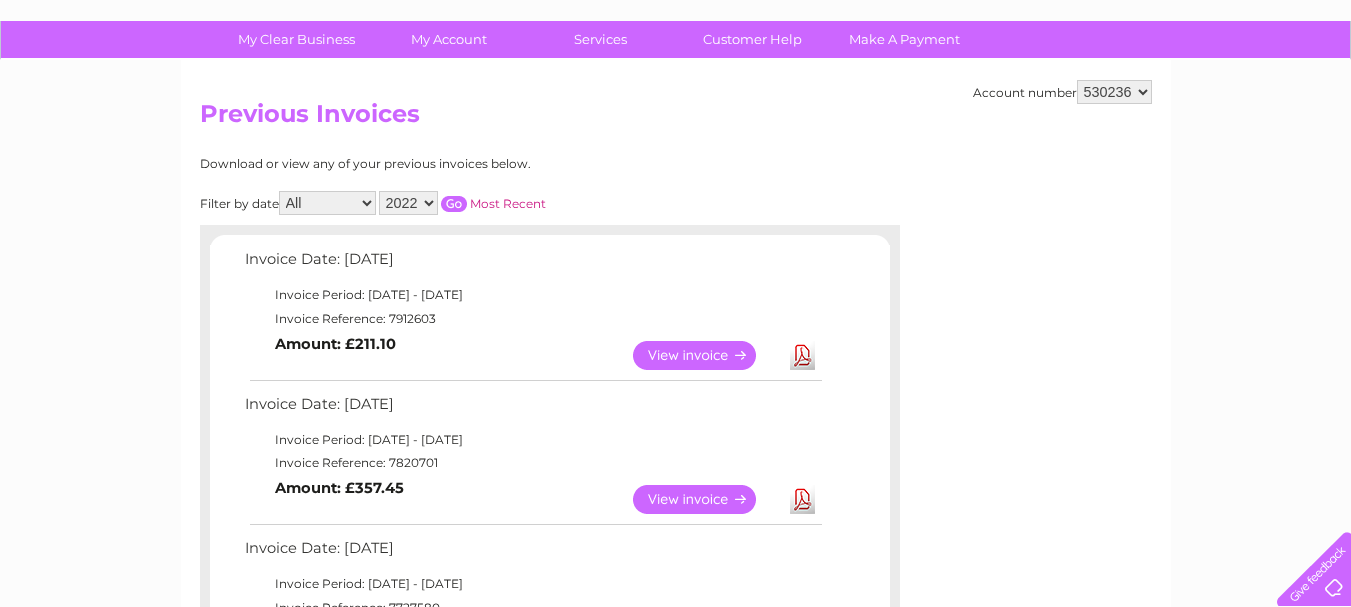 click at bounding box center (454, 204) 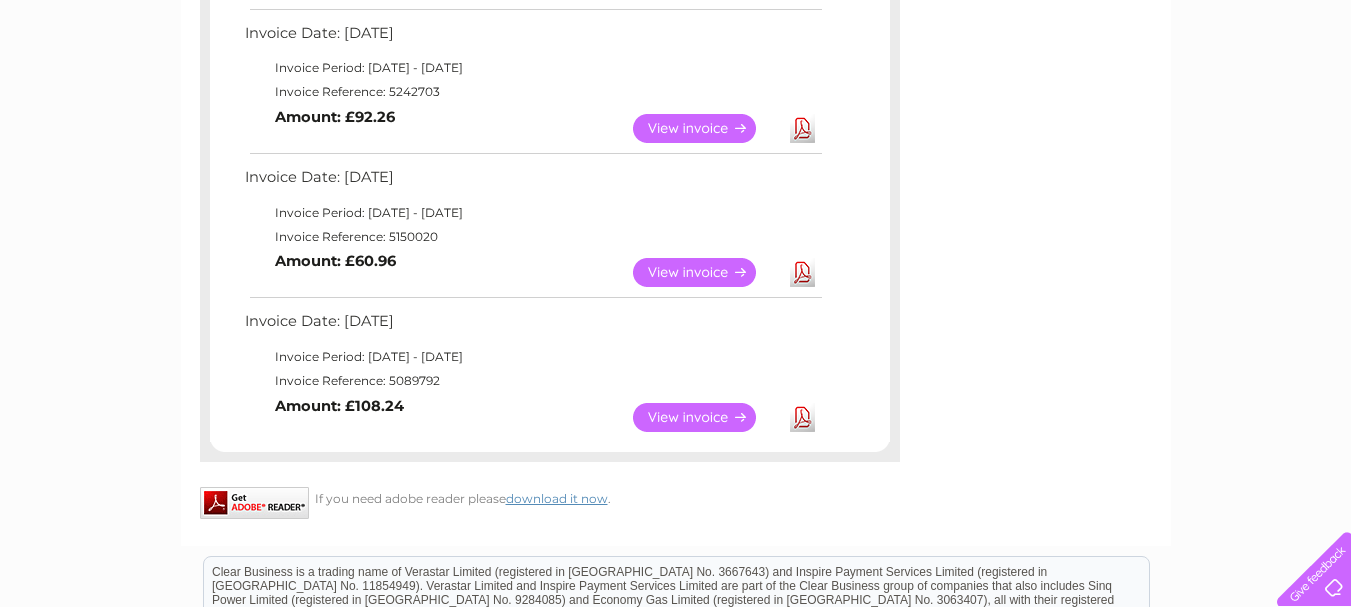 scroll, scrollTop: 834, scrollLeft: 0, axis: vertical 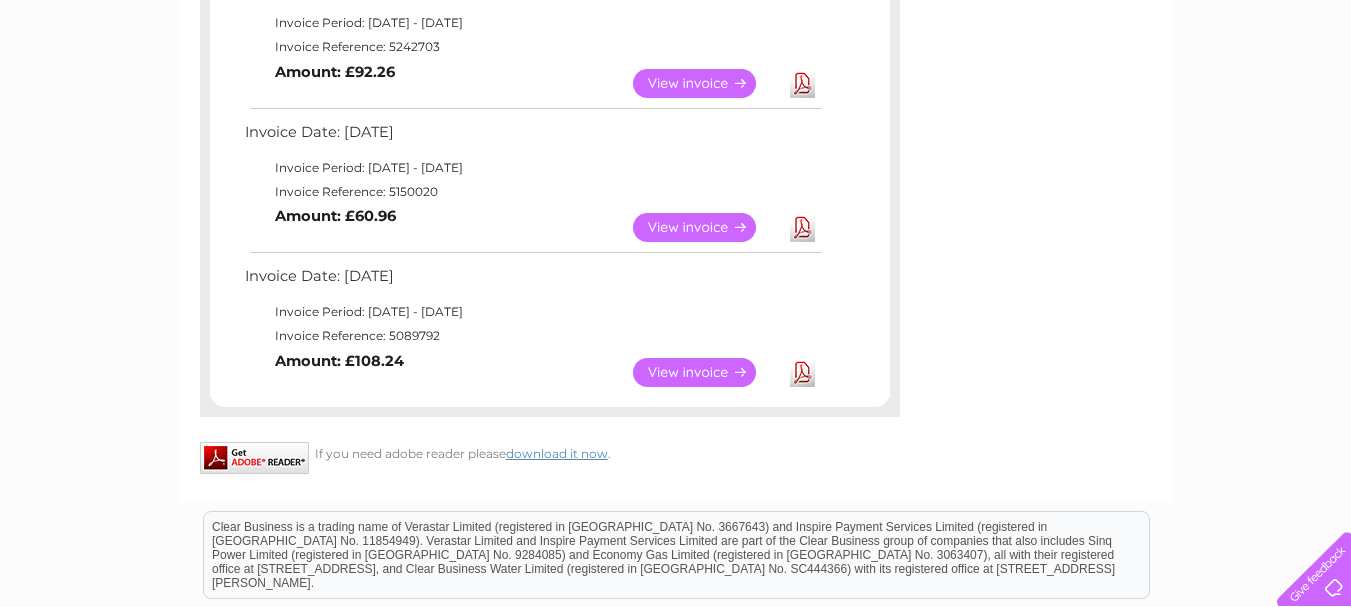 click on "View" at bounding box center (706, 372) 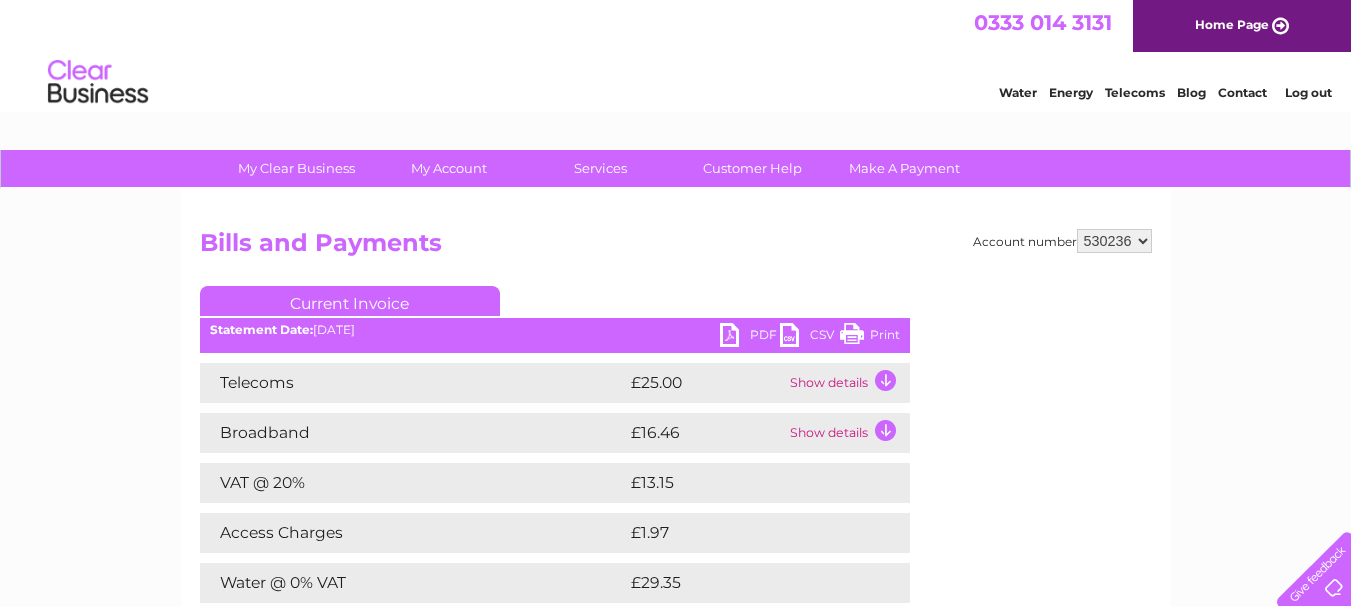 scroll, scrollTop: 0, scrollLeft: 0, axis: both 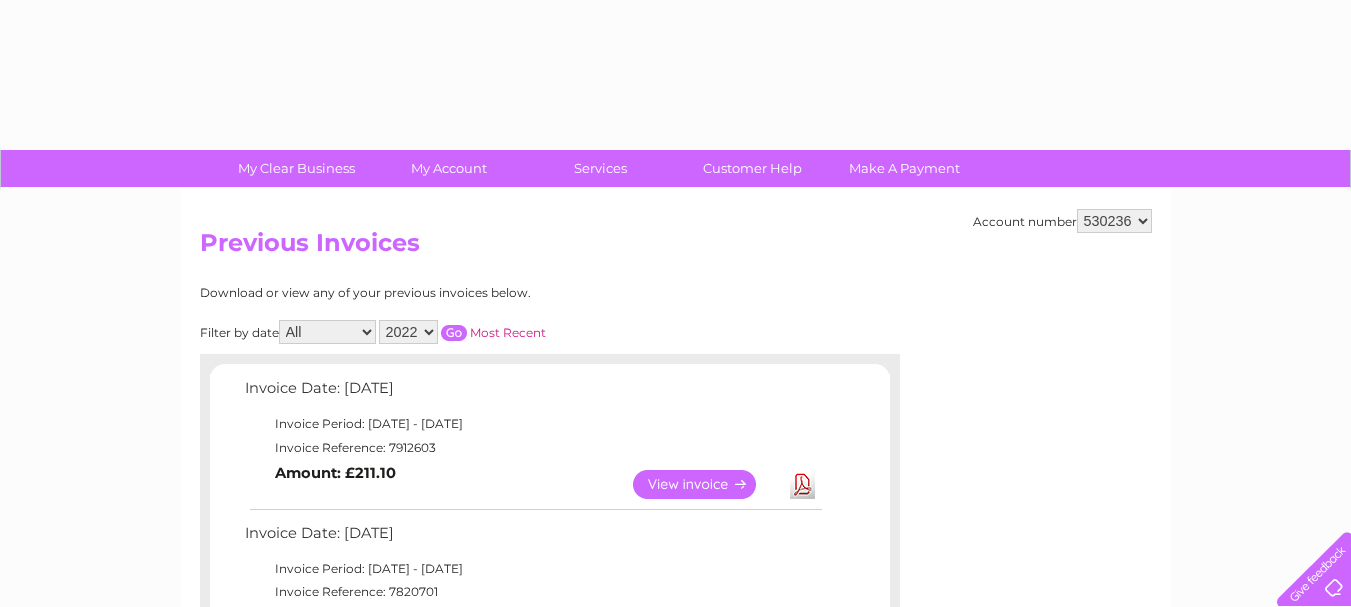 select on "2022" 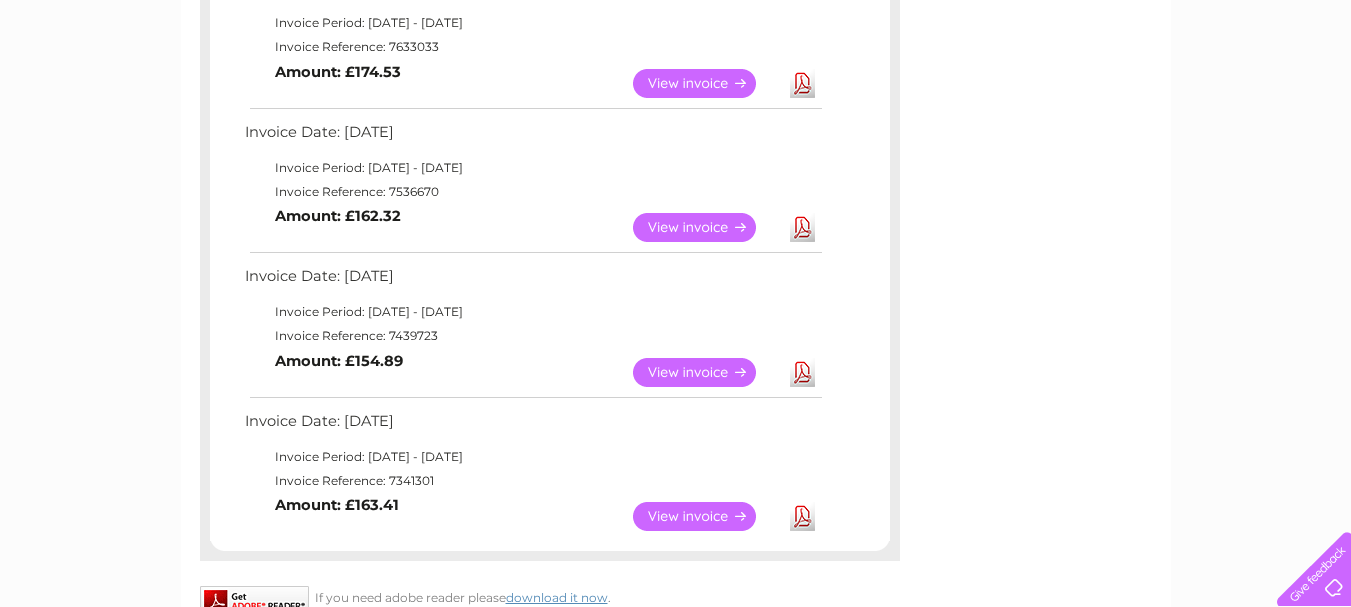 scroll, scrollTop: 0, scrollLeft: 0, axis: both 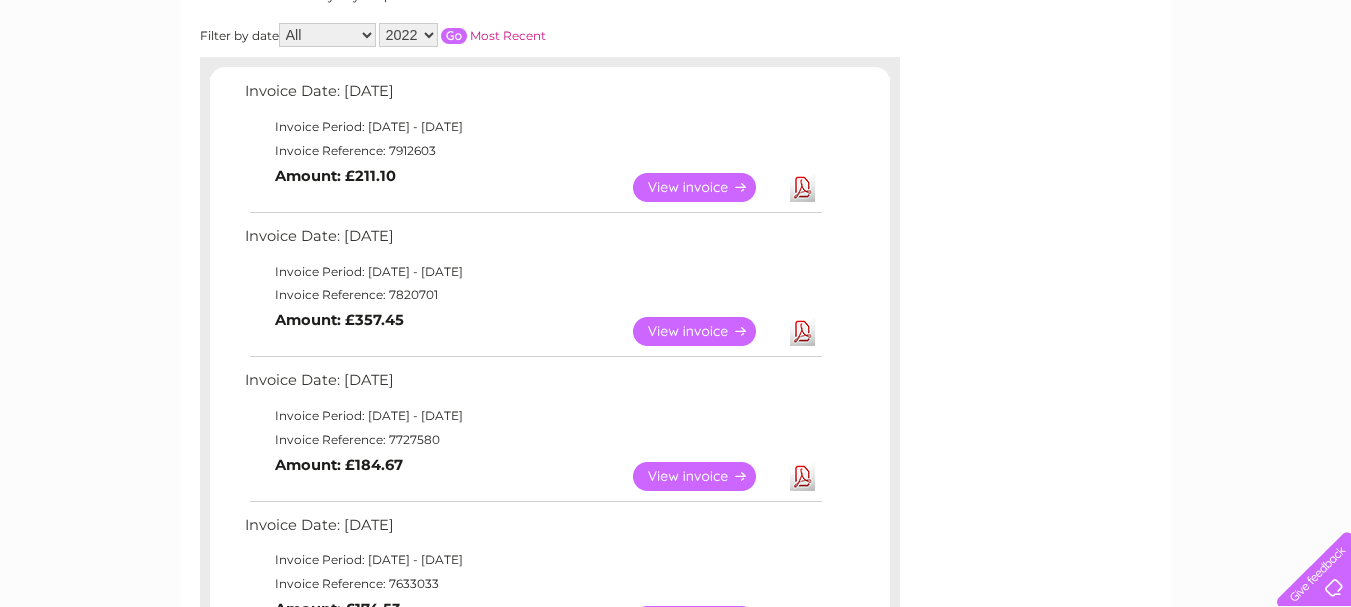 click at bounding box center (454, 36) 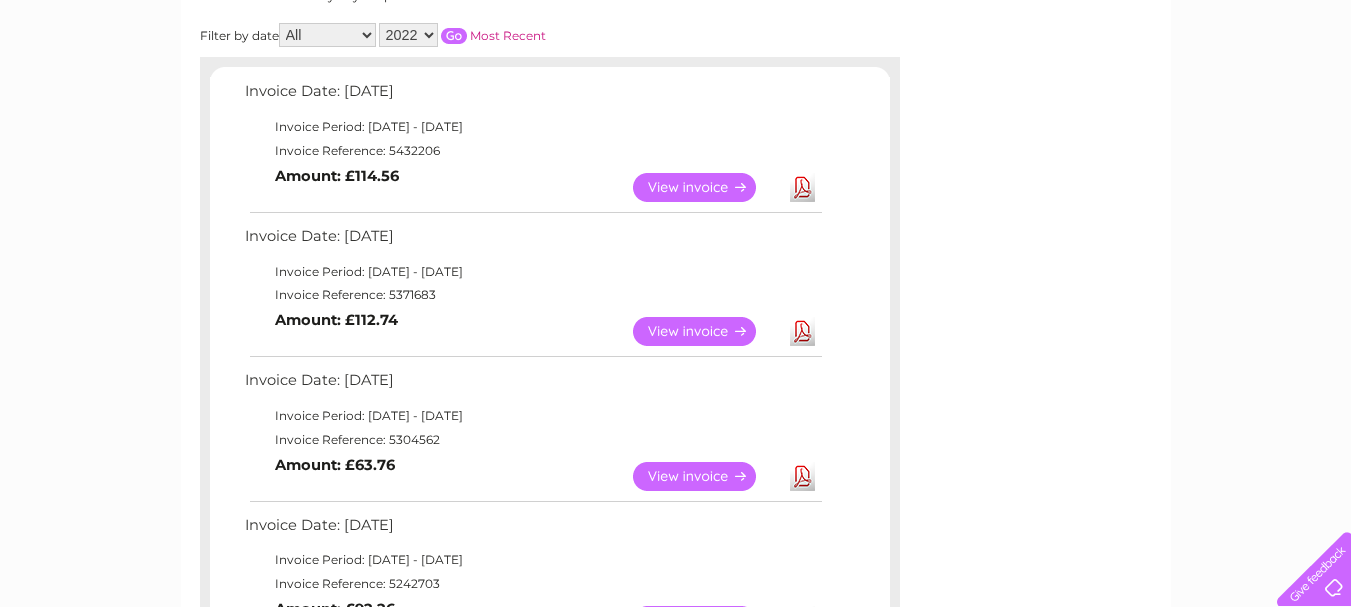 click on "View" at bounding box center [706, 187] 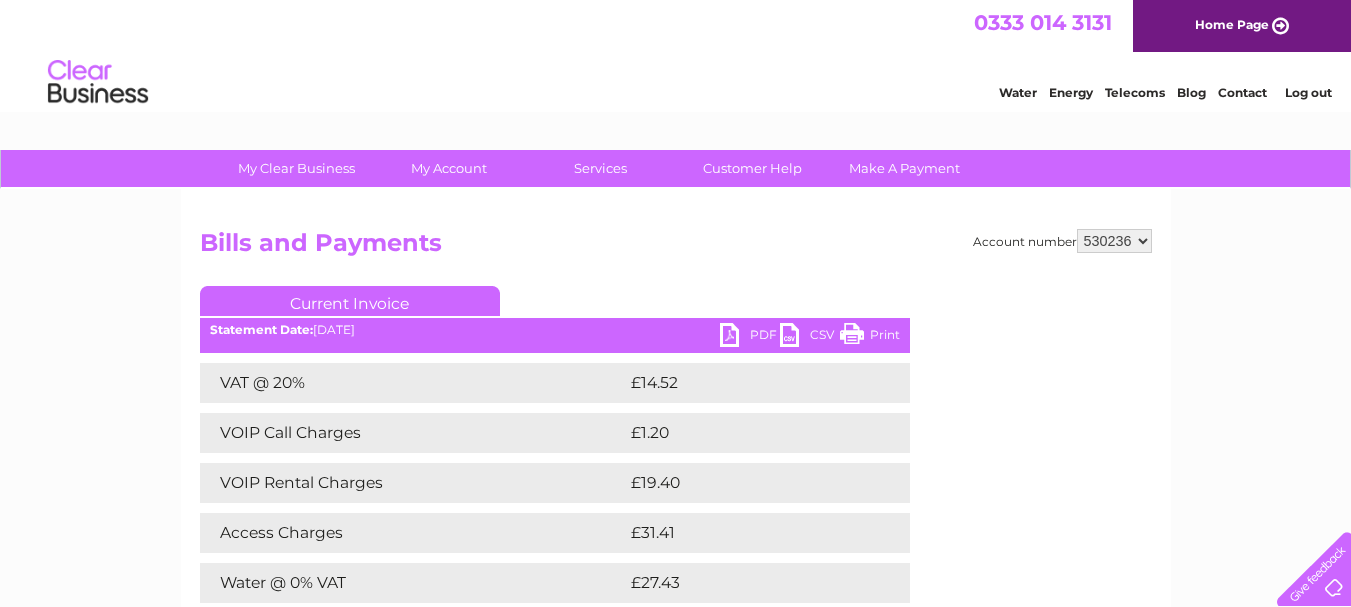 scroll, scrollTop: 0, scrollLeft: 0, axis: both 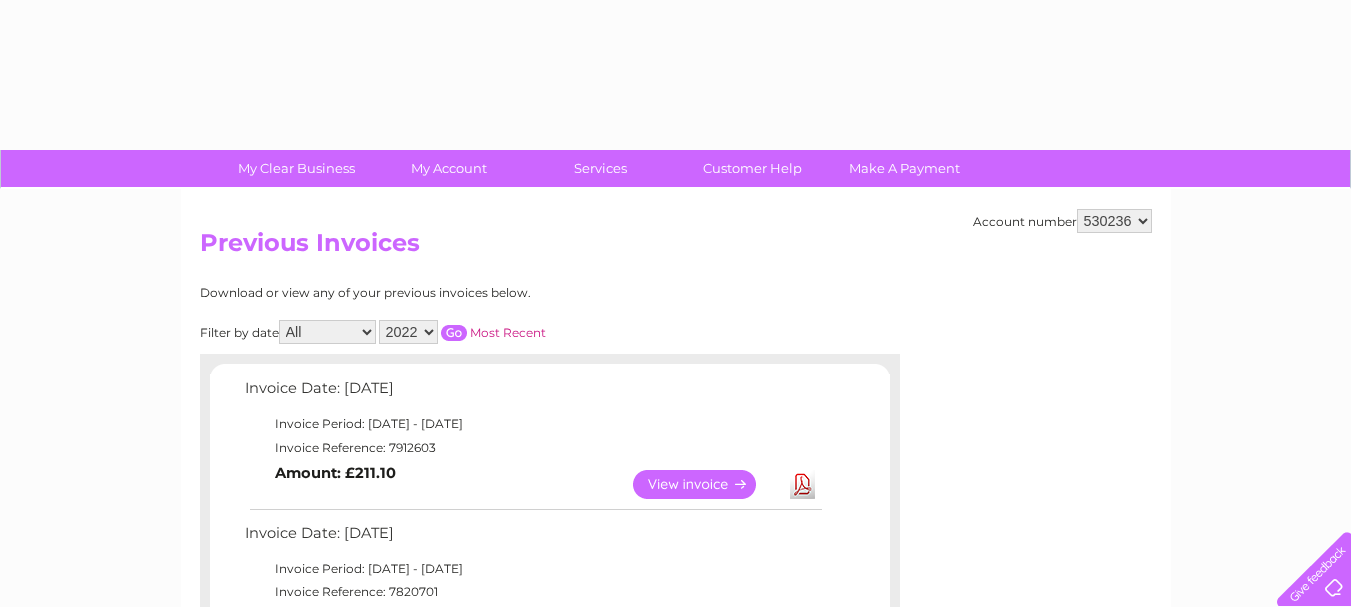 select on "2022" 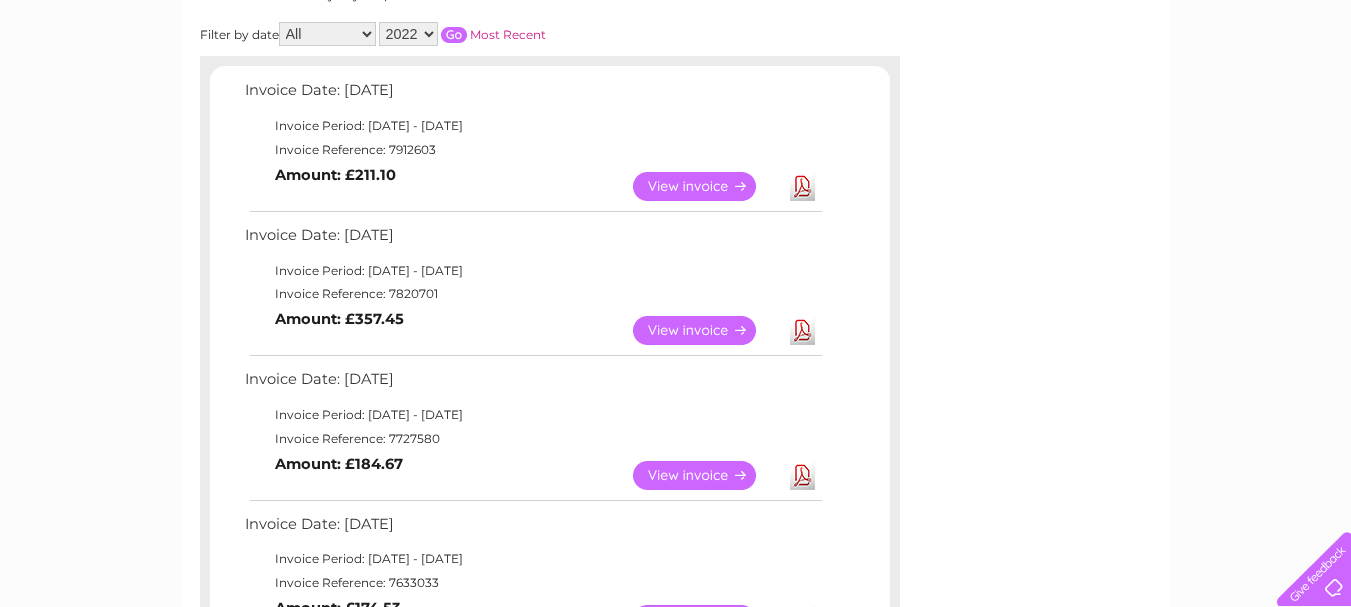 scroll, scrollTop: 0, scrollLeft: 0, axis: both 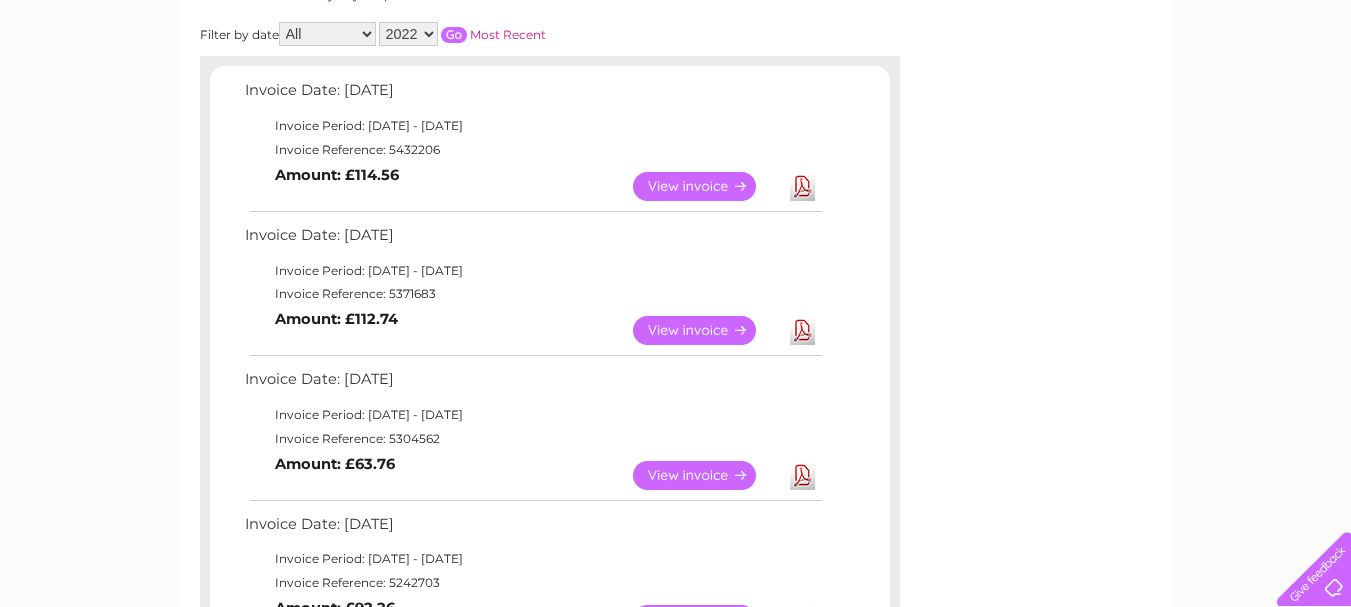 click on "View" at bounding box center [706, 330] 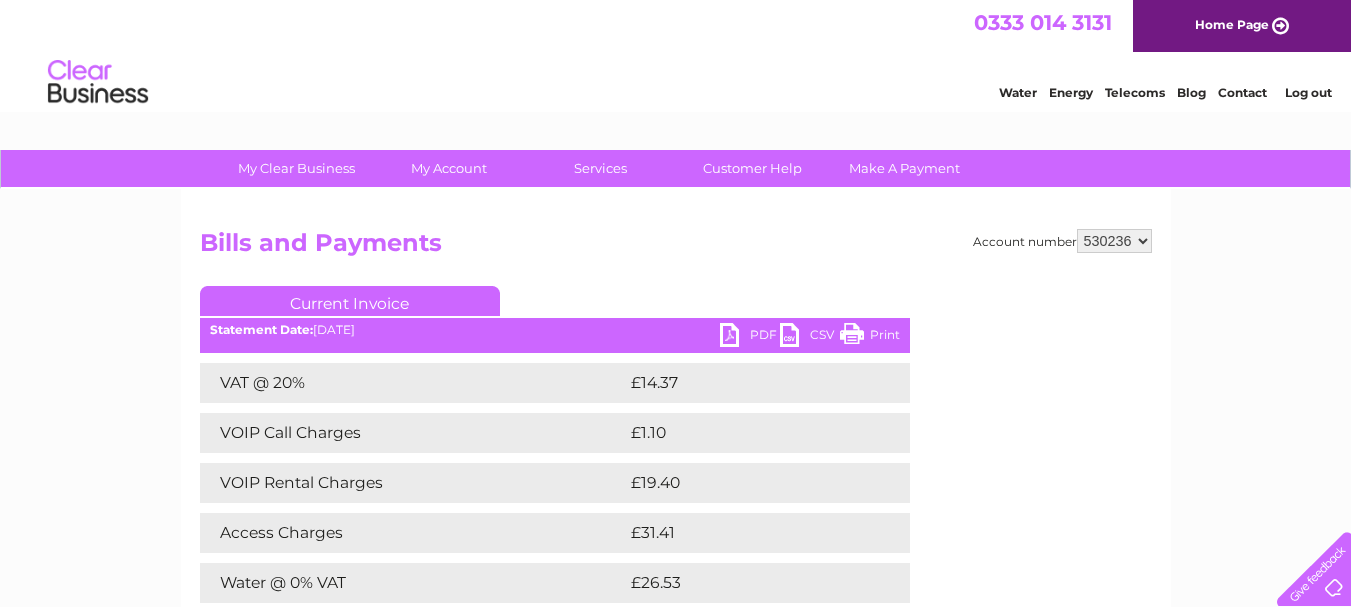 scroll, scrollTop: 0, scrollLeft: 0, axis: both 